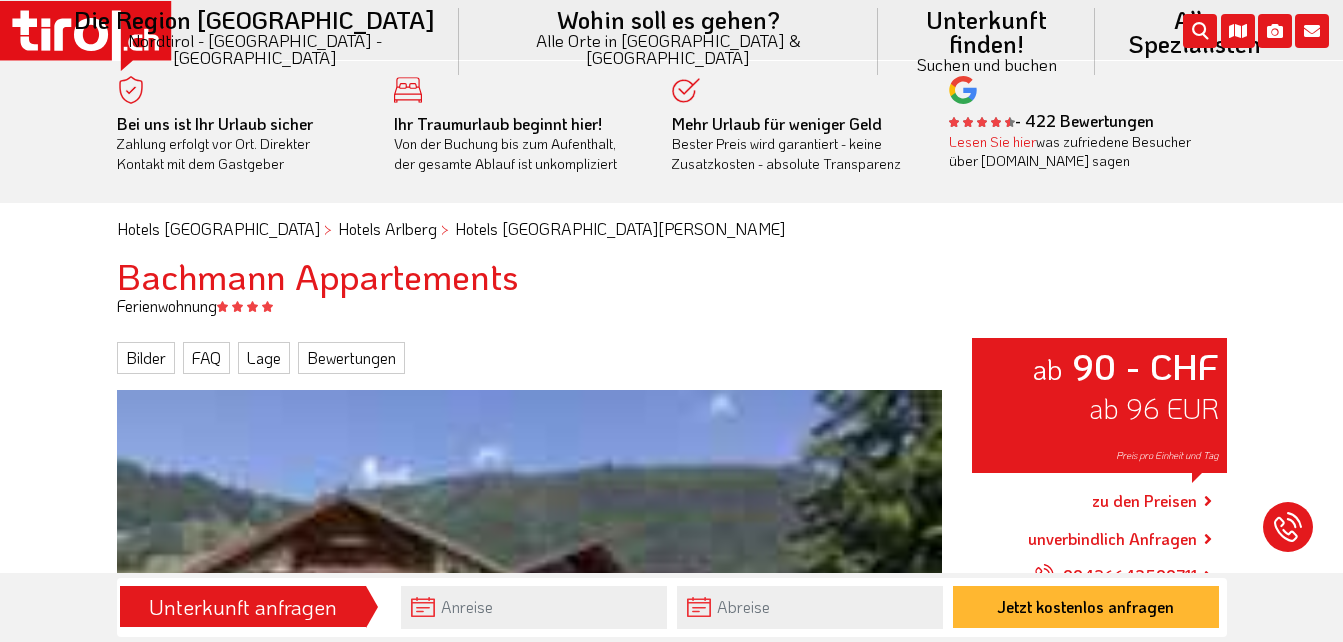 scroll, scrollTop: 0, scrollLeft: 0, axis: both 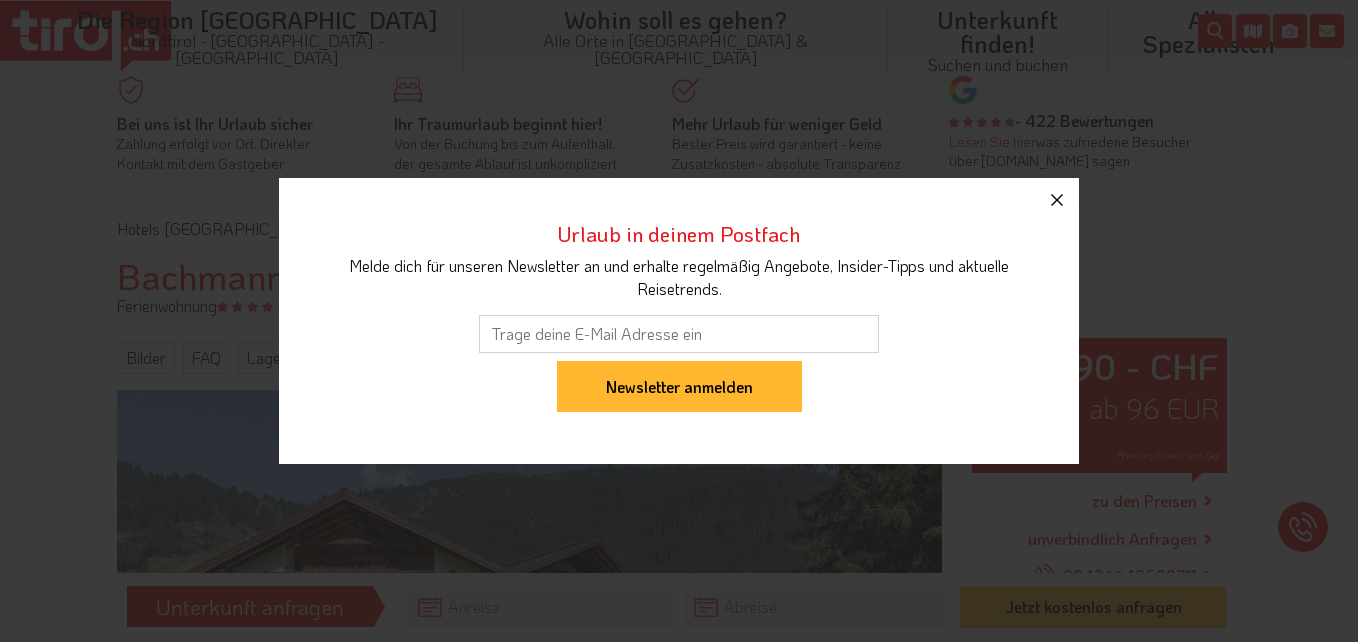 click 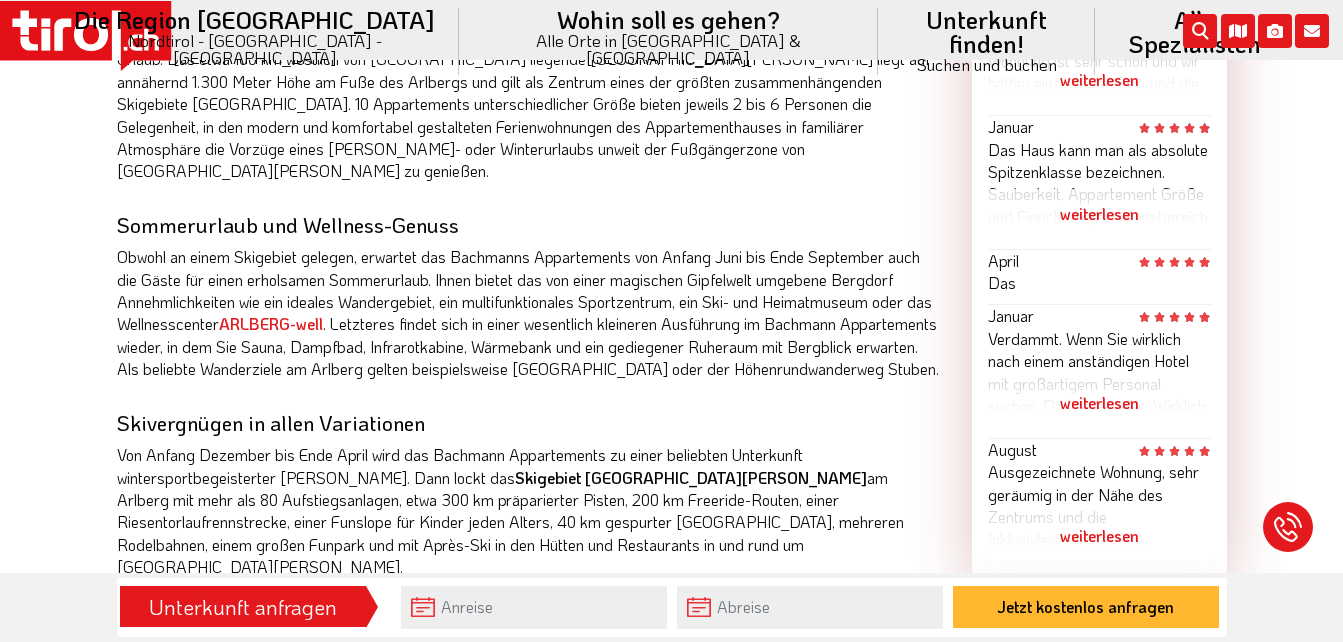 scroll, scrollTop: 1700, scrollLeft: 0, axis: vertical 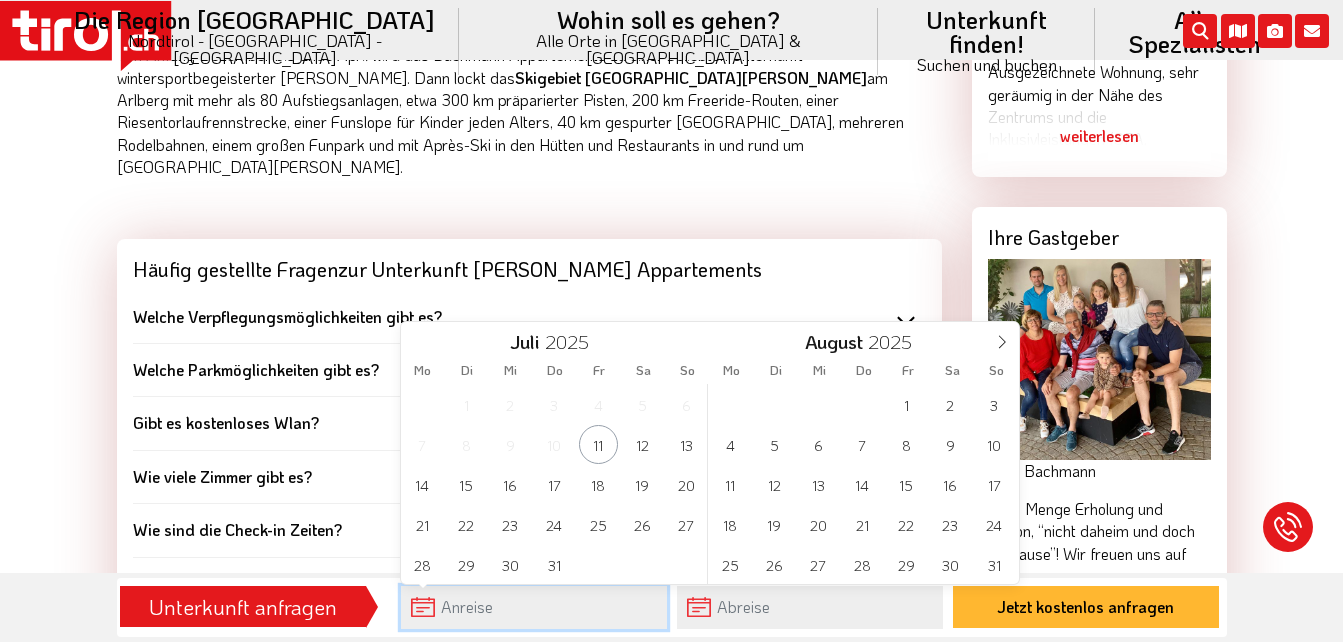 click at bounding box center [534, 607] 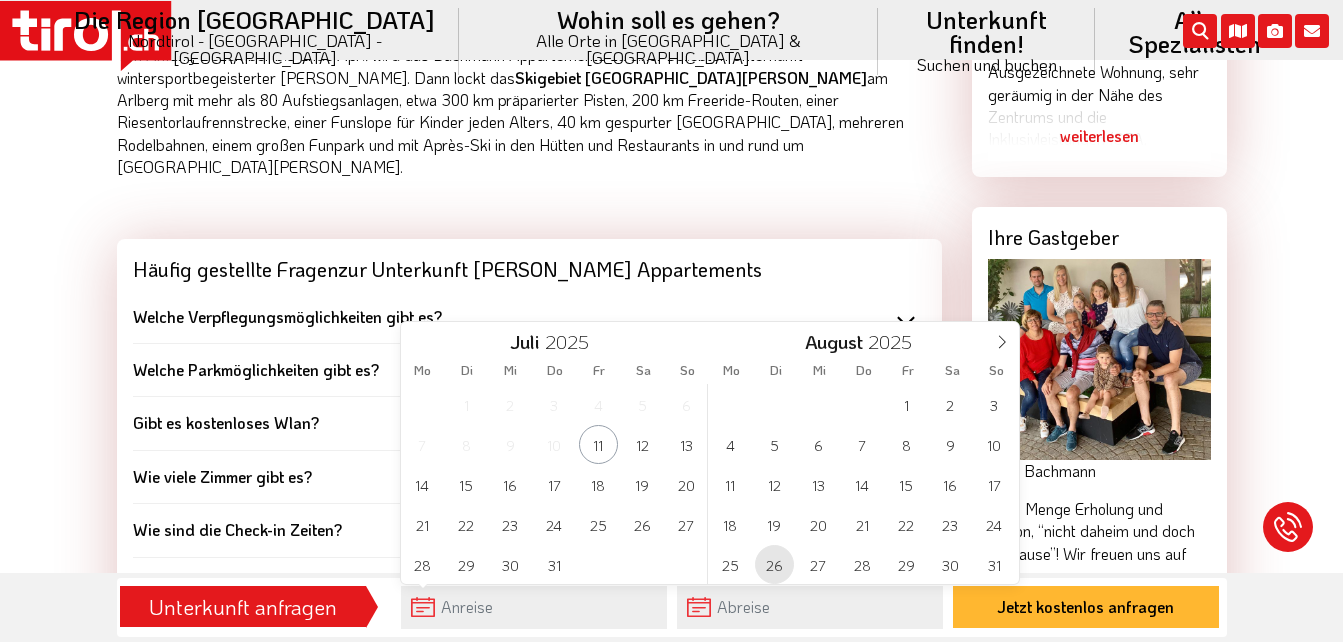 click on "26" at bounding box center [774, 564] 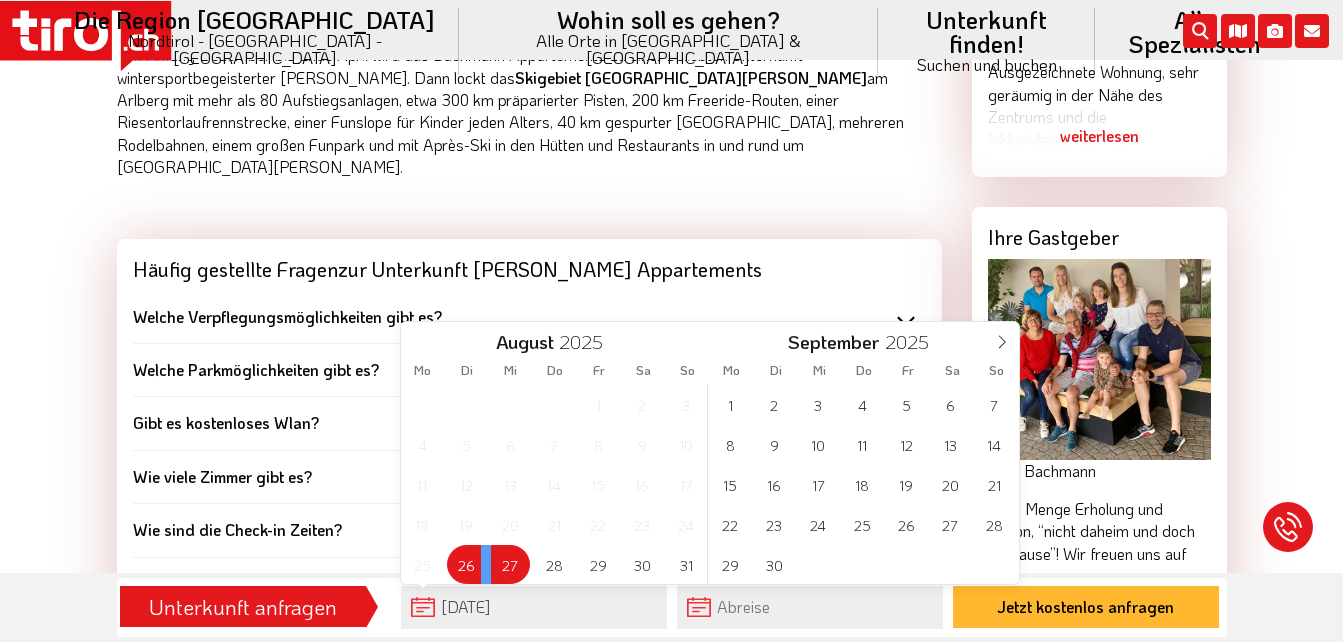 click on "27" at bounding box center (510, 564) 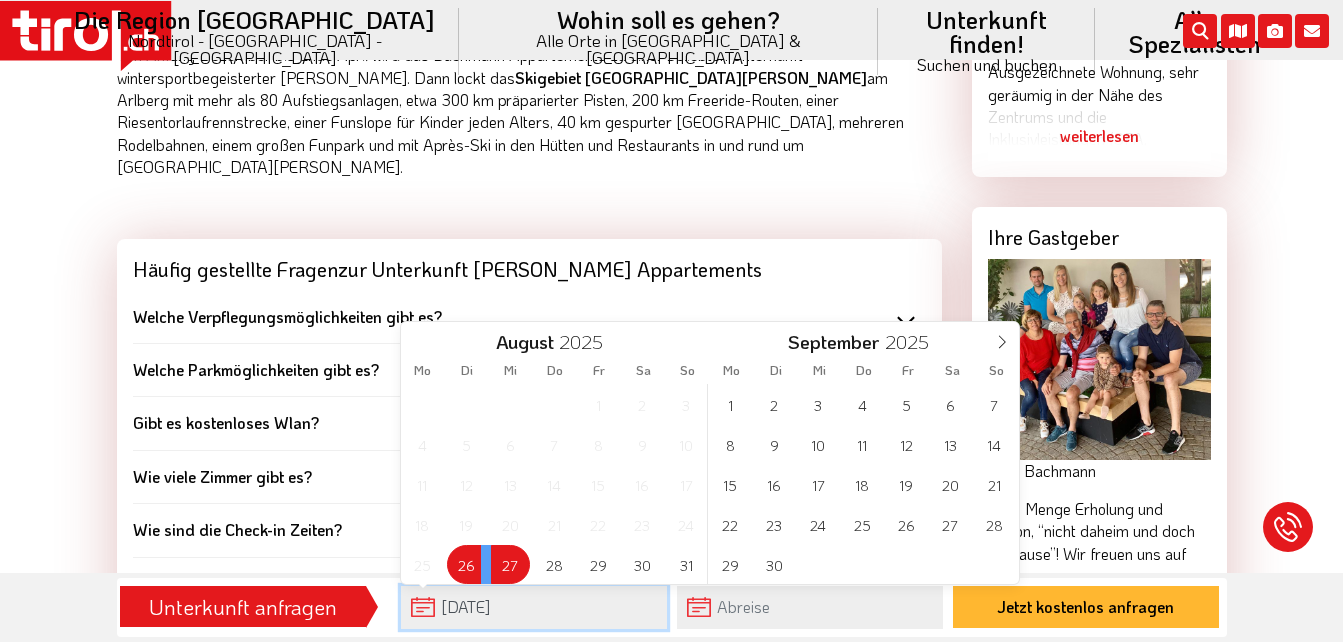 type on "[DATE]" 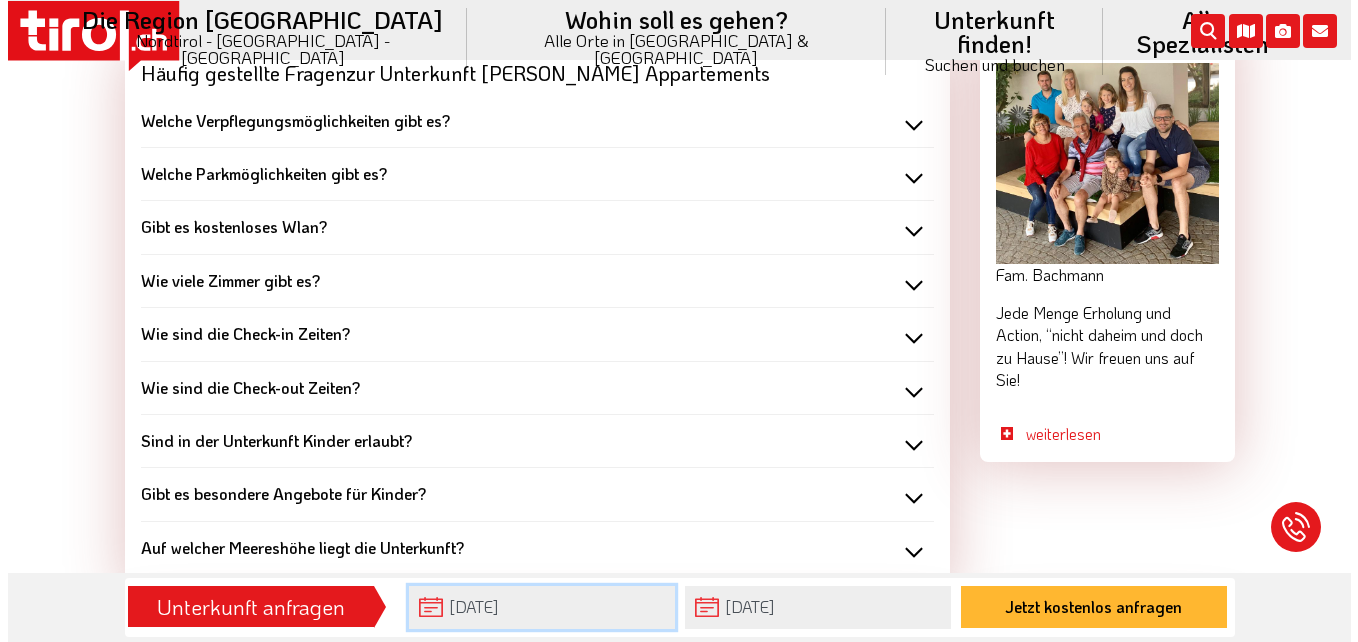 scroll, scrollTop: 1900, scrollLeft: 0, axis: vertical 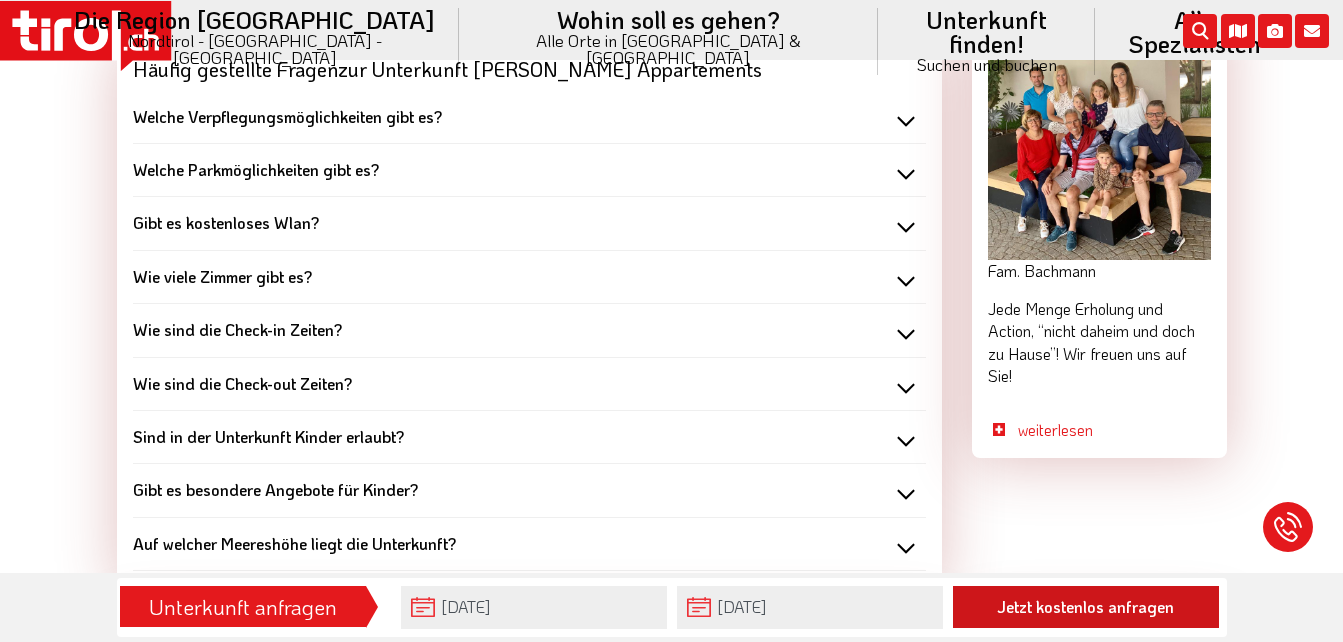 click on "Jetzt kostenlos anfragen" at bounding box center (1086, 607) 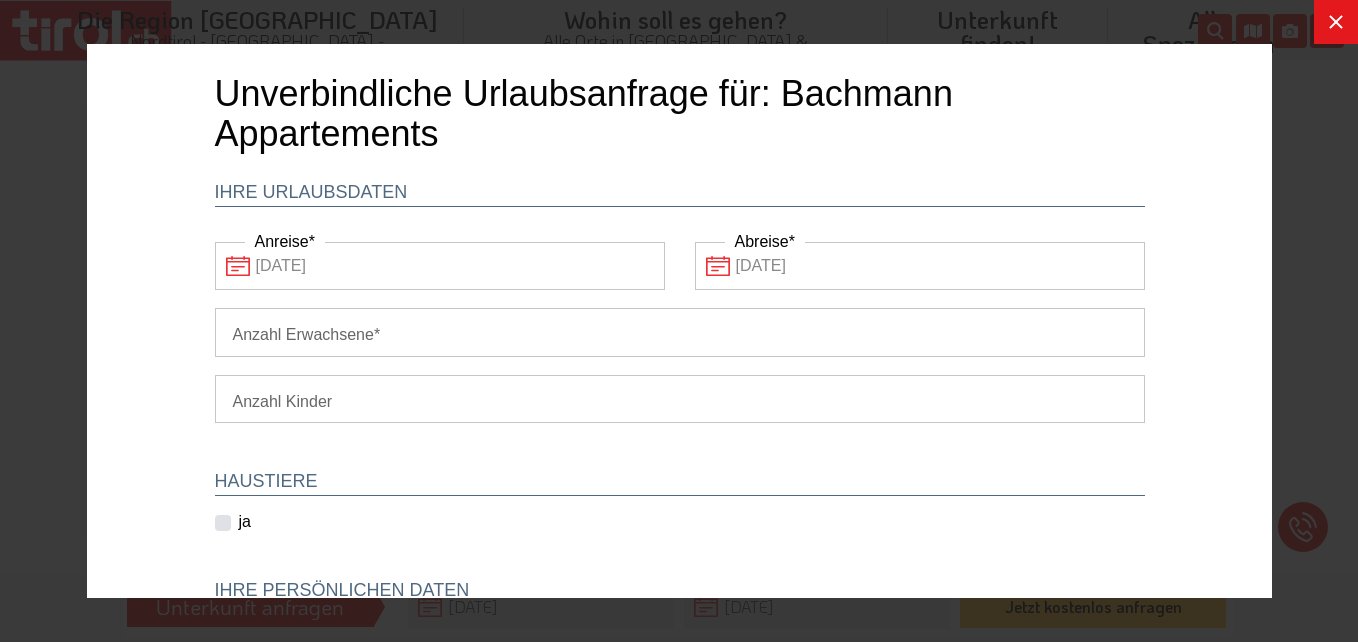 scroll, scrollTop: 0, scrollLeft: 0, axis: both 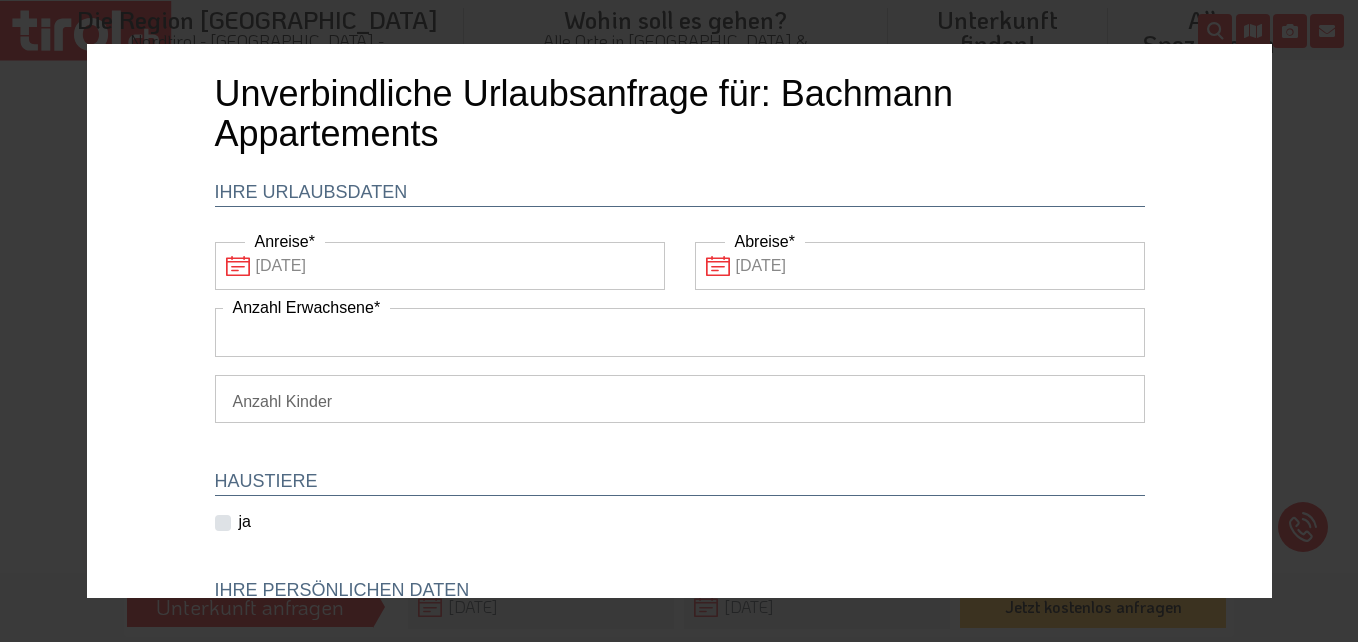 click on "Anzahl Erwachsene" at bounding box center (679, 332) 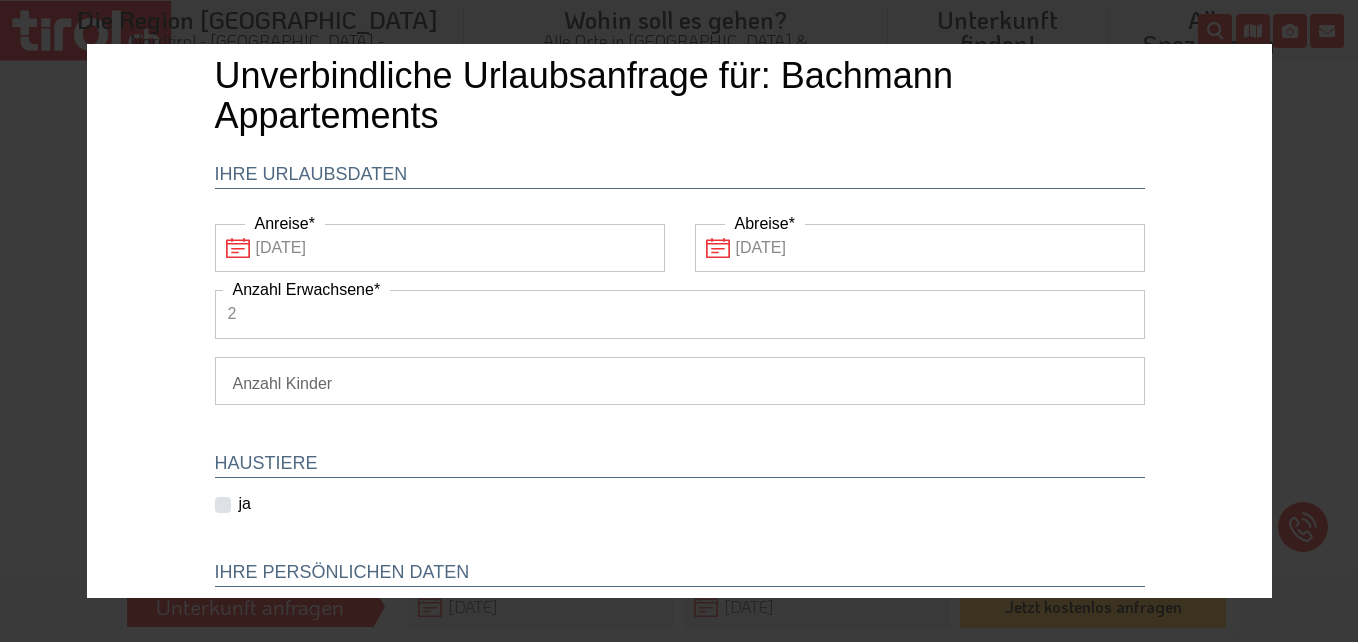scroll, scrollTop: 0, scrollLeft: 0, axis: both 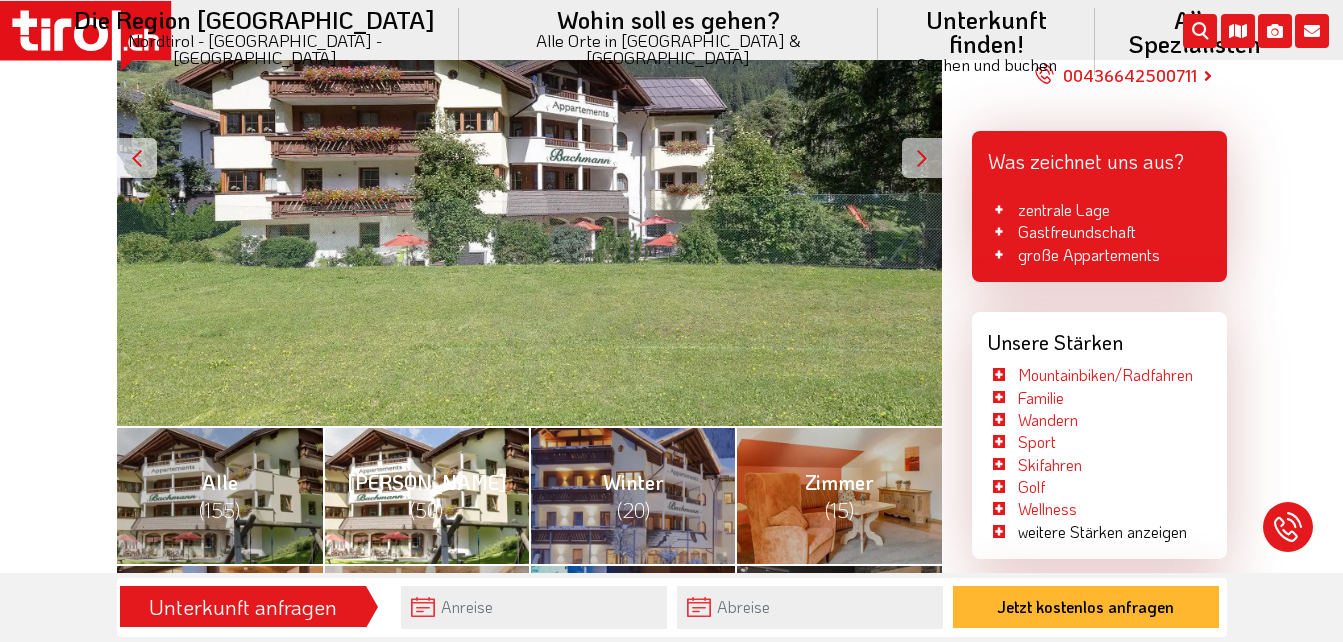 click on "Sommer   (50)" at bounding box center (426, 495) 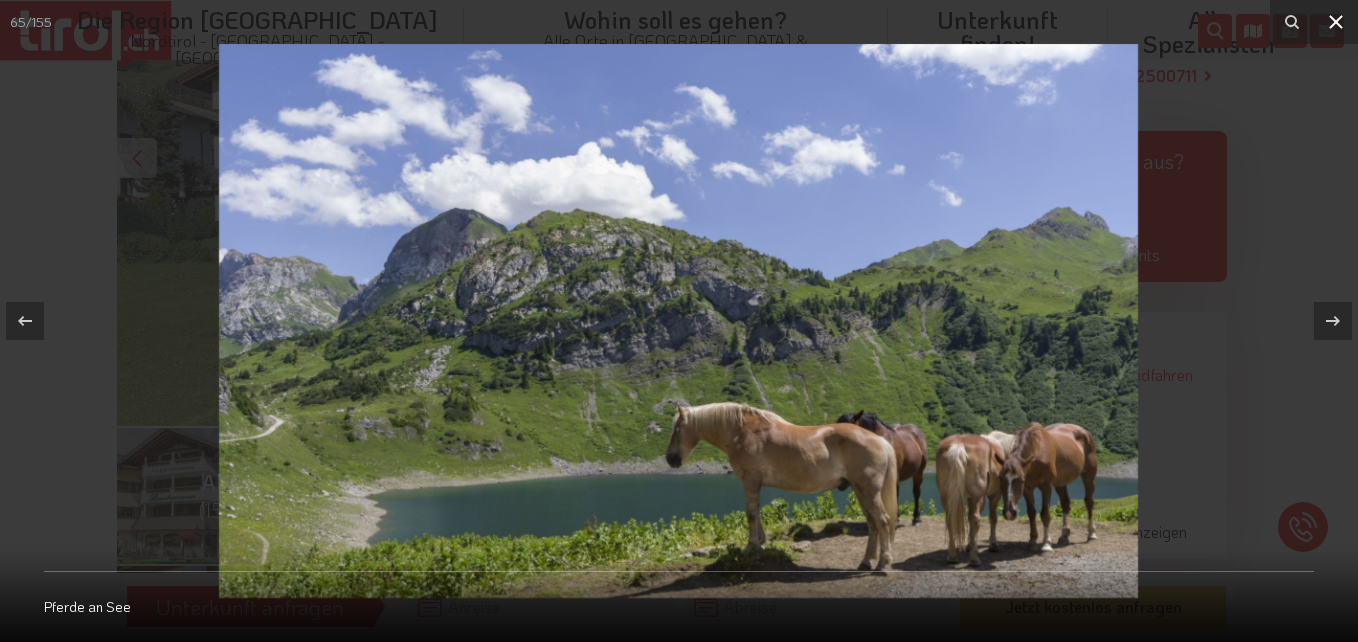 click 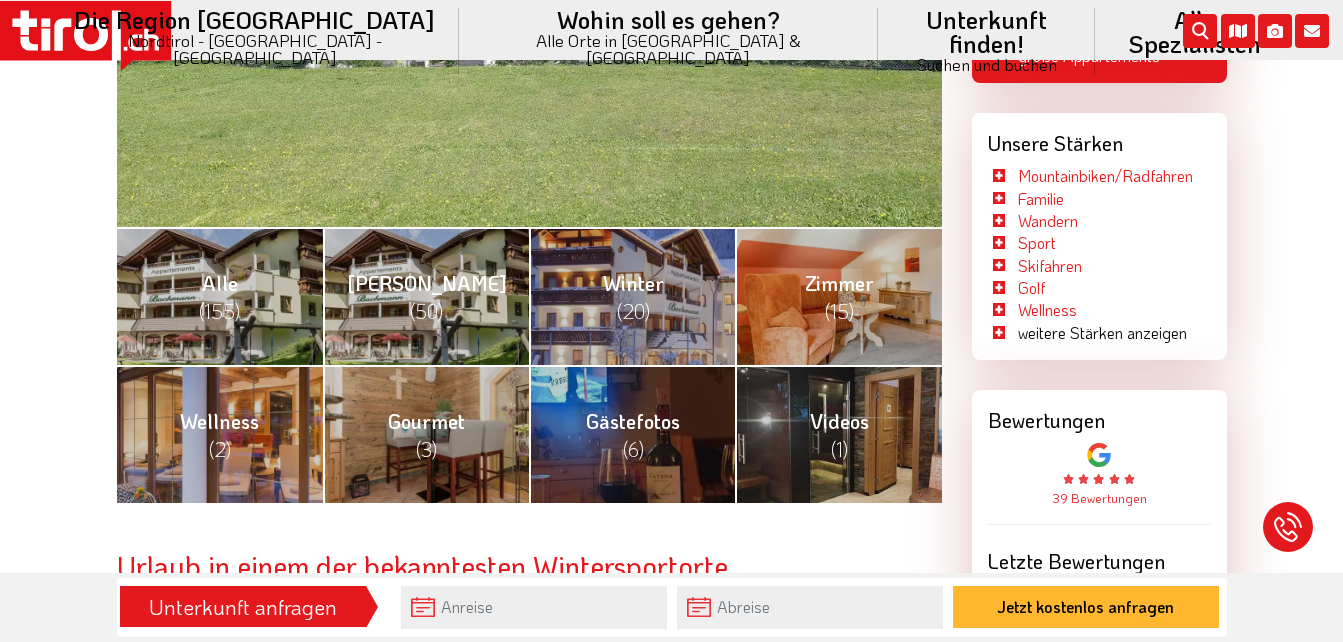 scroll, scrollTop: 700, scrollLeft: 0, axis: vertical 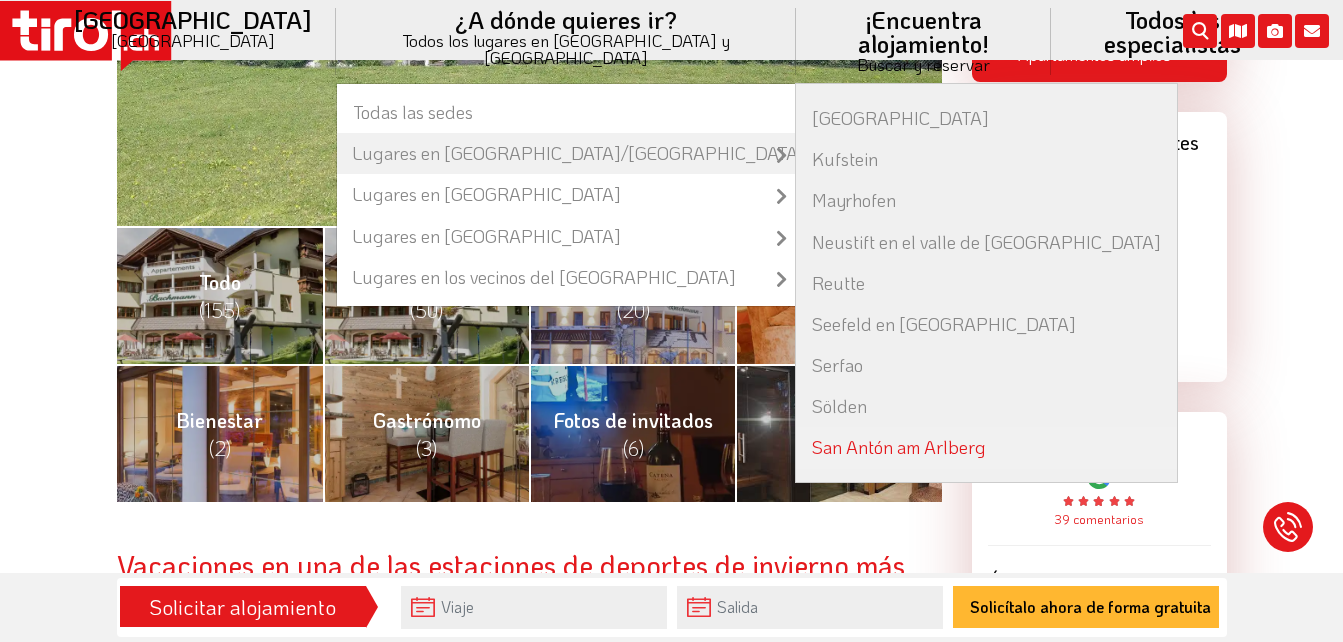 click on "San Antón am Arlberg" at bounding box center [986, 447] 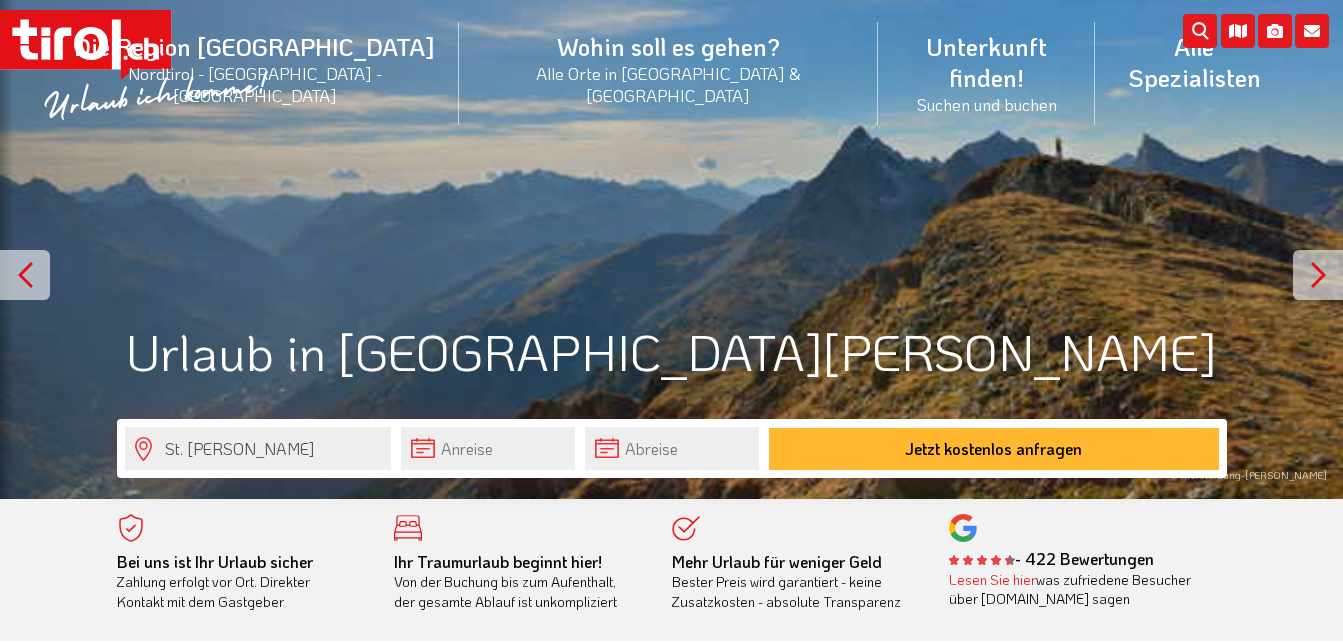 scroll, scrollTop: 0, scrollLeft: 0, axis: both 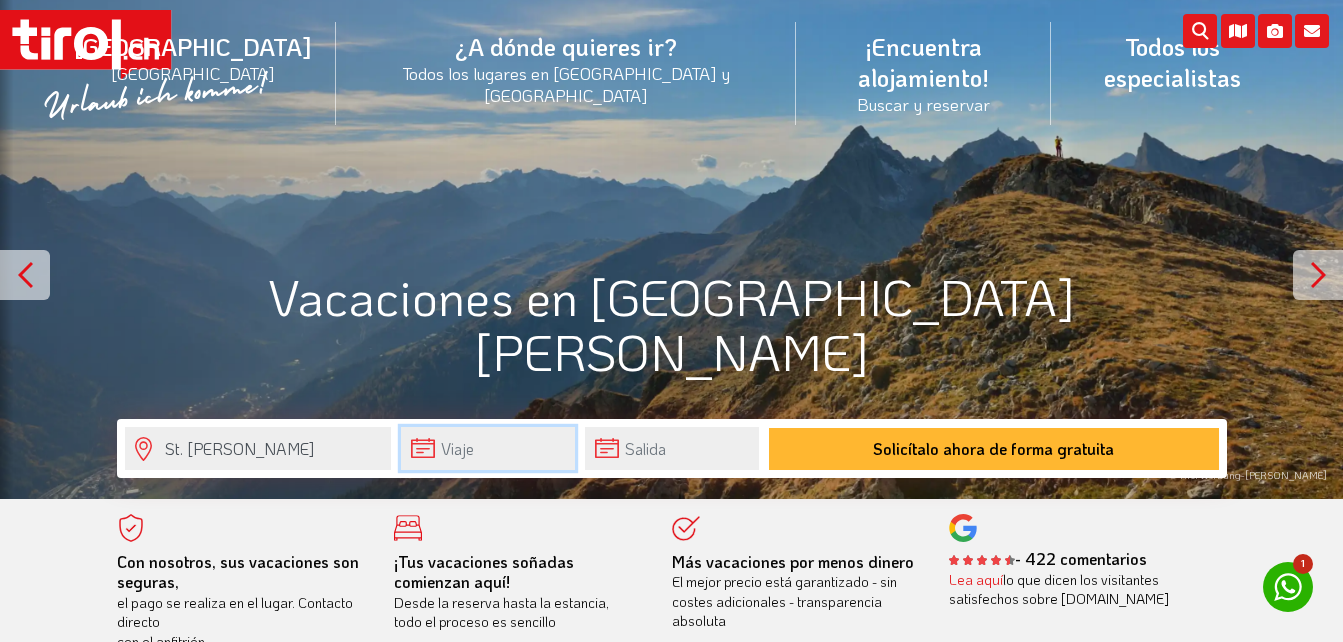 click at bounding box center (488, 448) 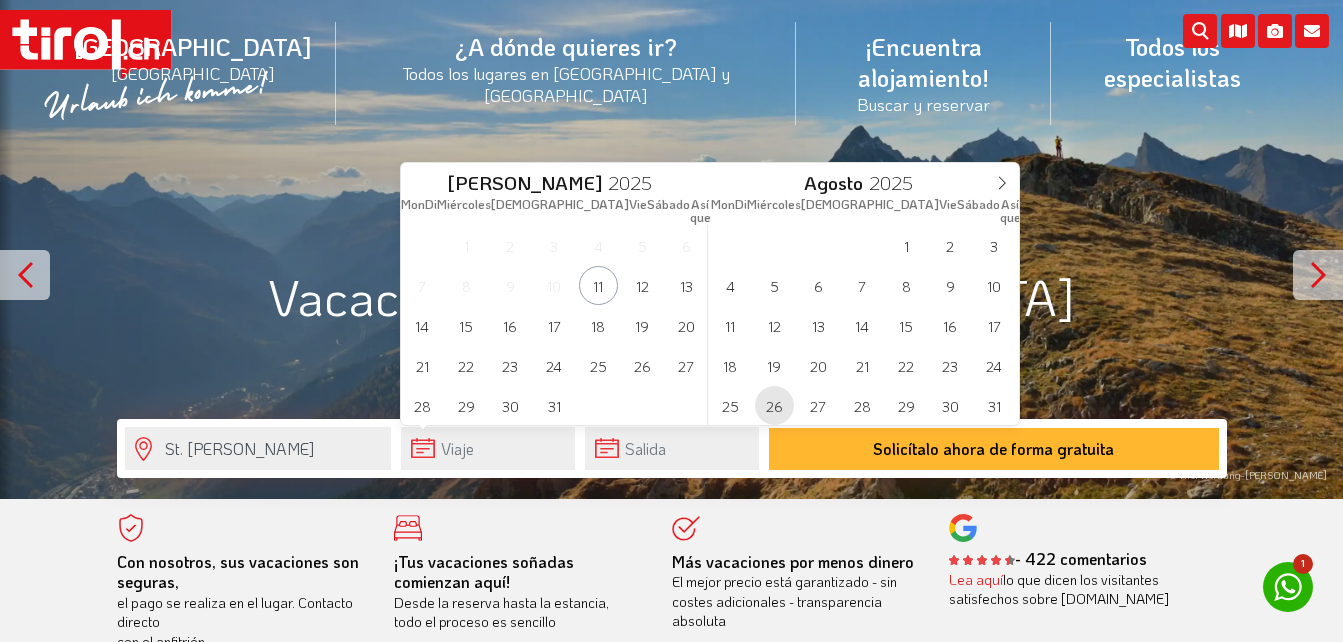 click on "26" at bounding box center (774, 405) 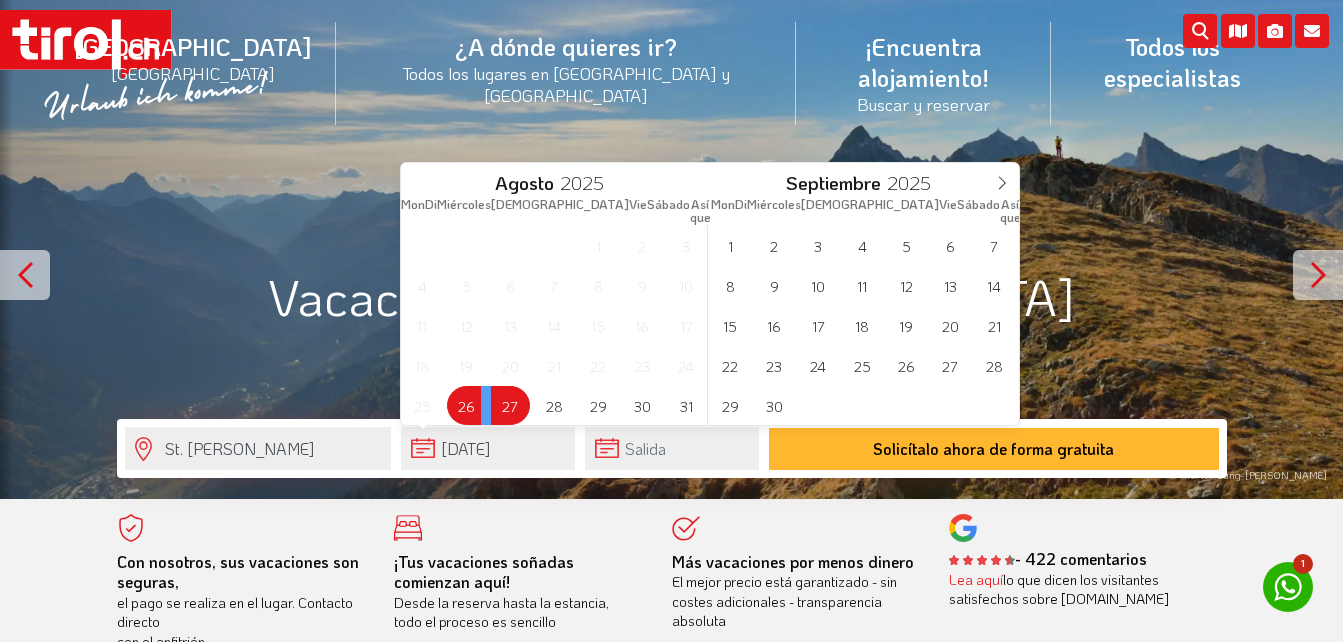 click on "27" at bounding box center (510, 405) 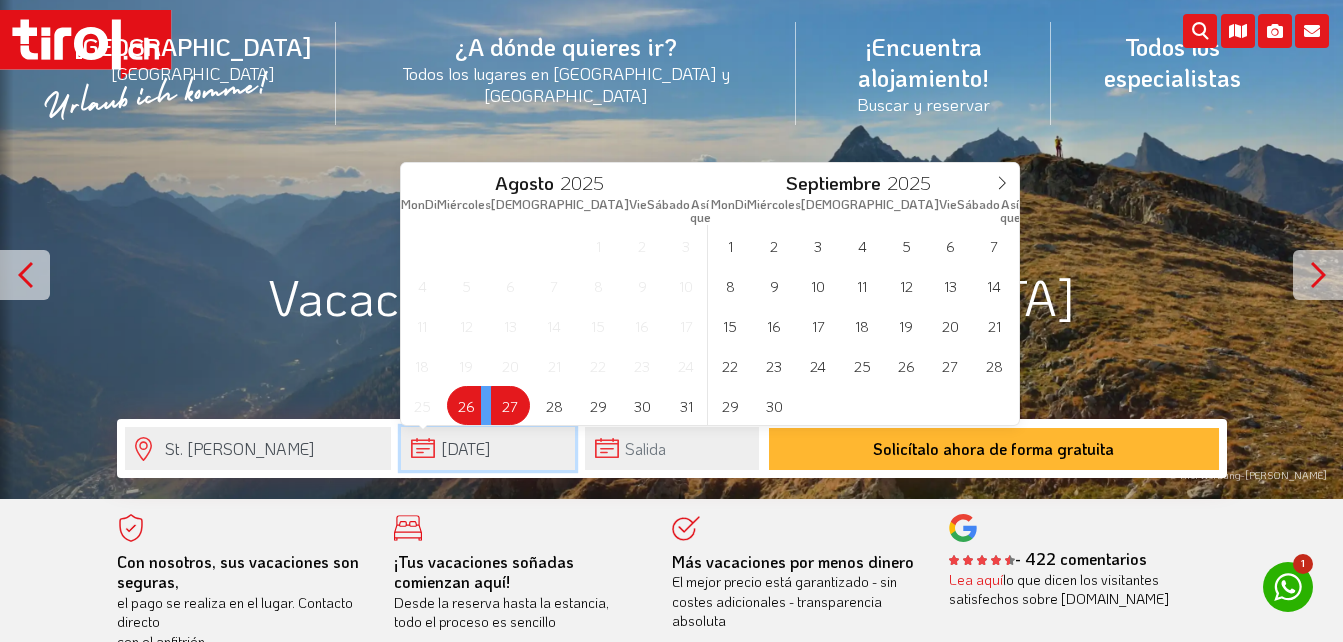 type on "[DATE]" 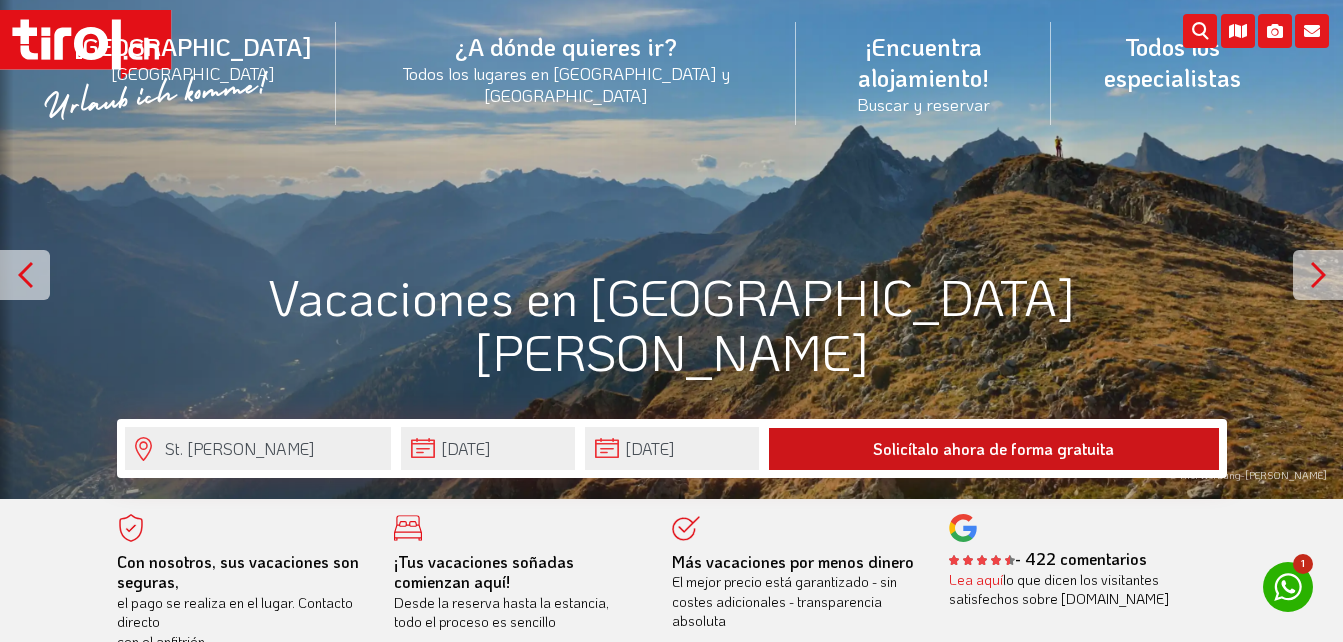 click on "Solicítalo ahora de forma gratuita" at bounding box center [994, 449] 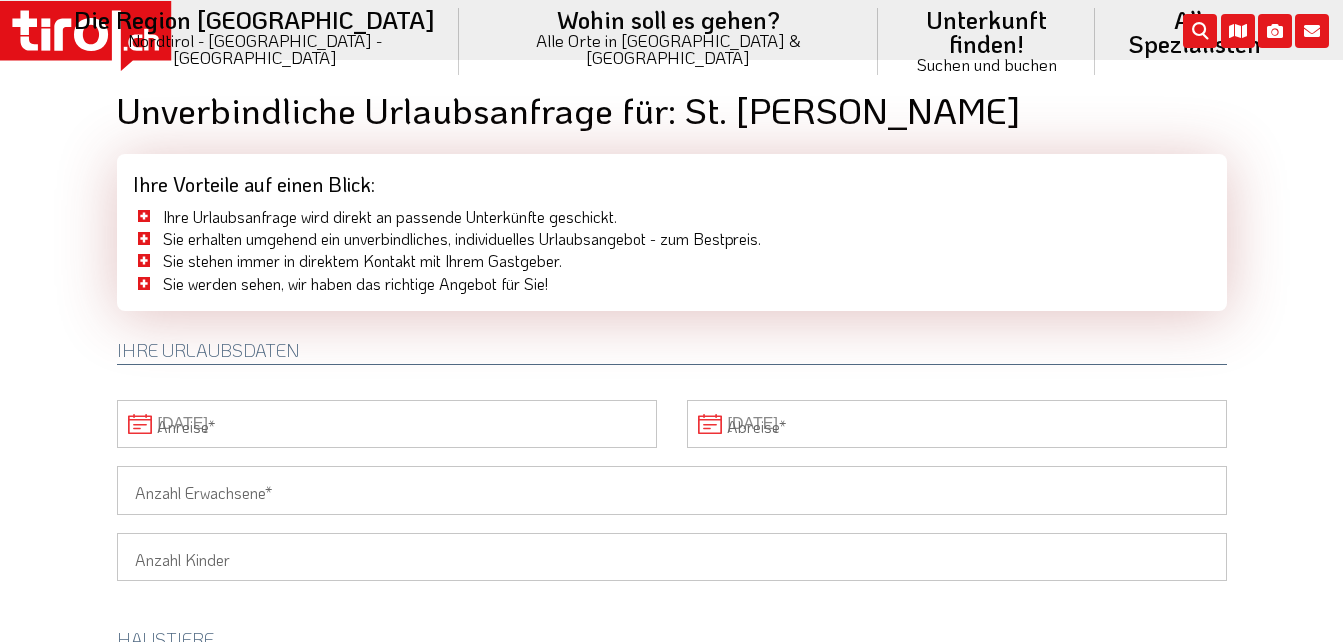 type on "26-08-2025" 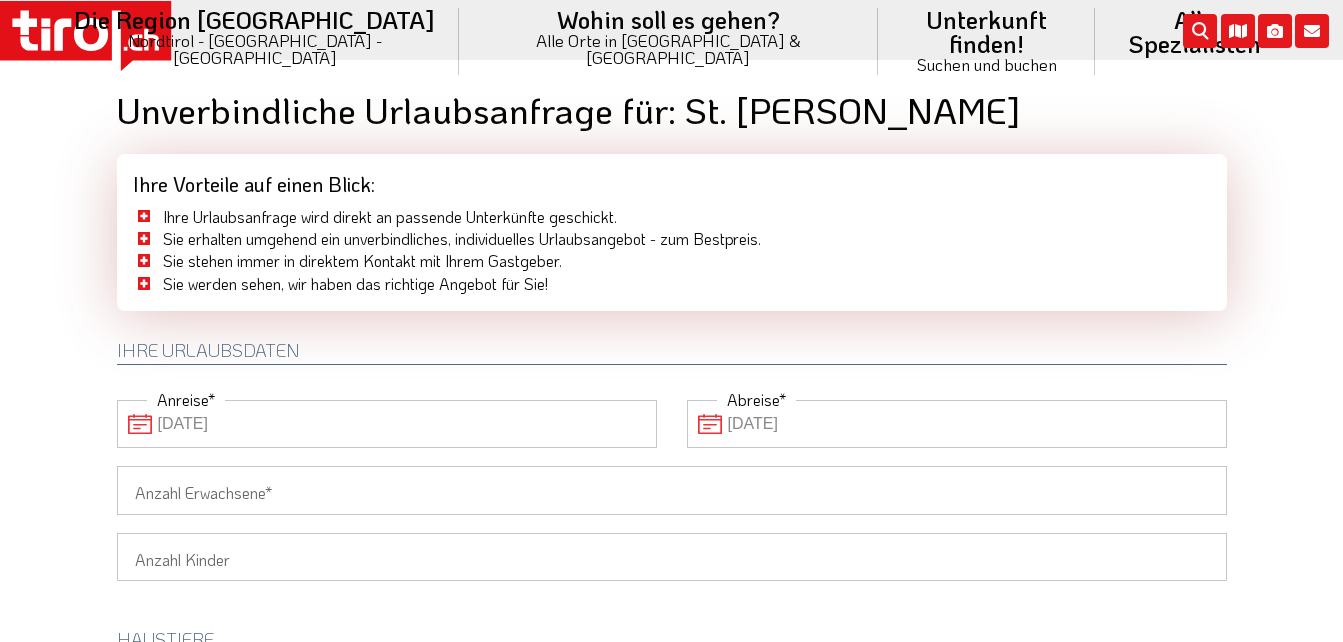 scroll, scrollTop: 0, scrollLeft: 0, axis: both 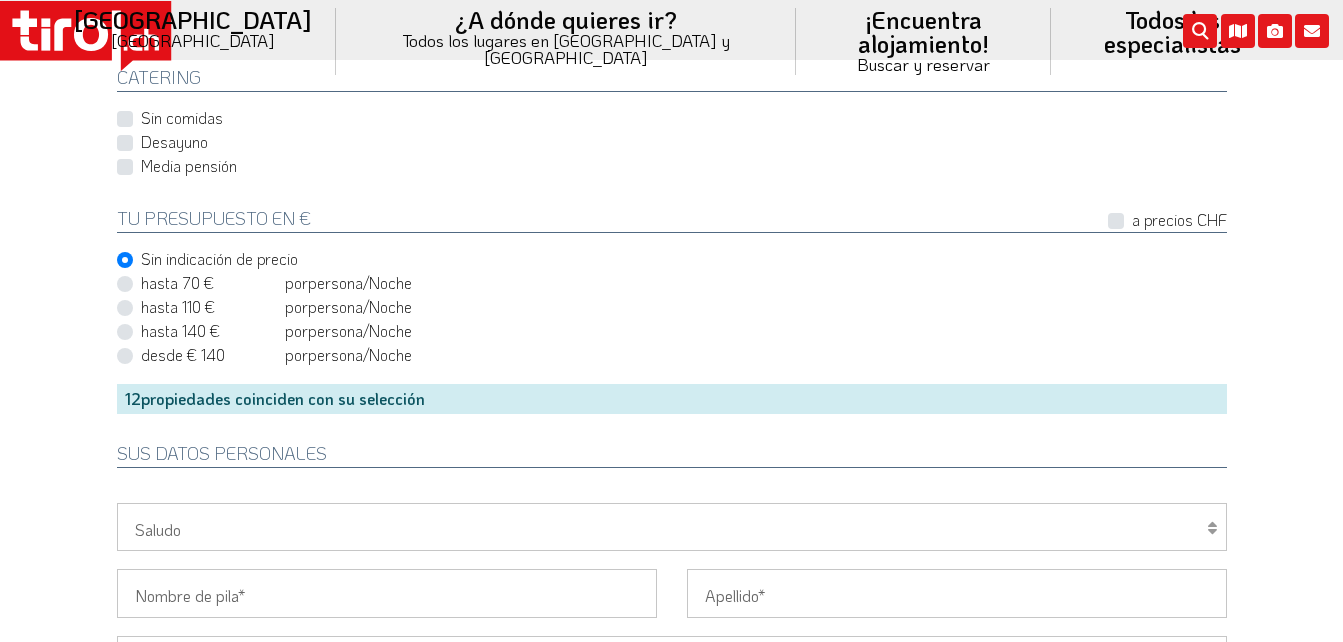 click on "hasta 70 €   bis  CHF 65  por  persona Einheit /Noche" at bounding box center (276, 283) 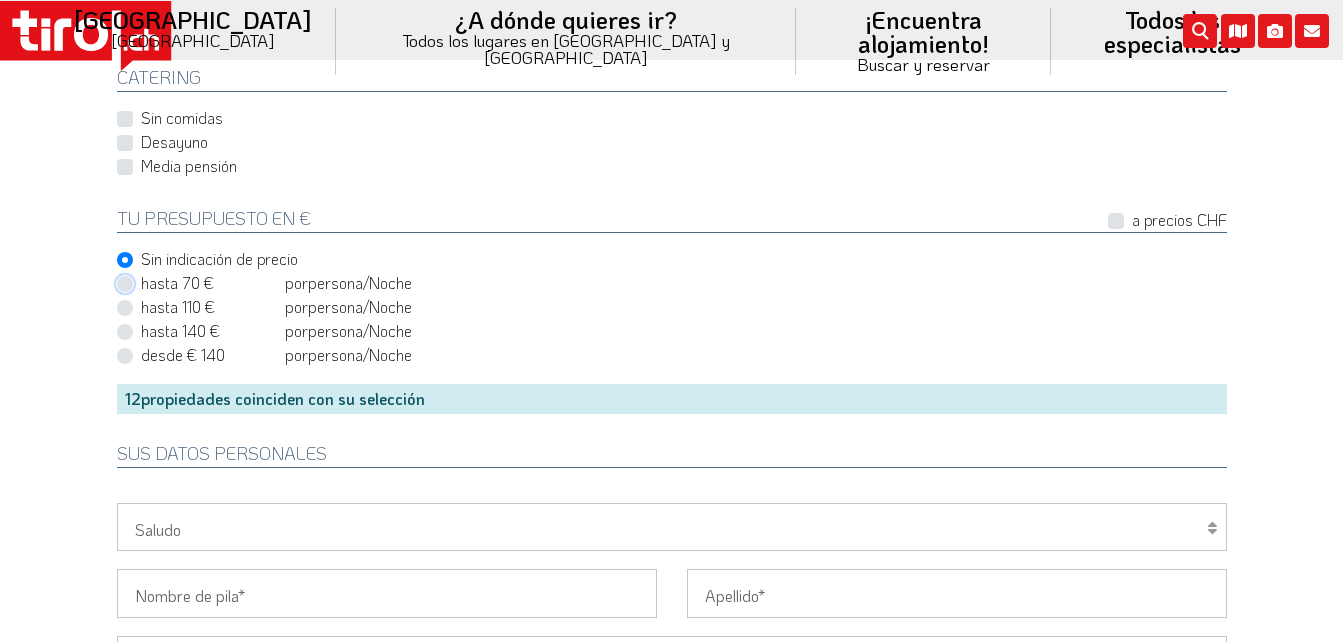 click on "hasta 70 €   bis  CHF 65  por  persona Einheit /Noche" at bounding box center [676, 283] 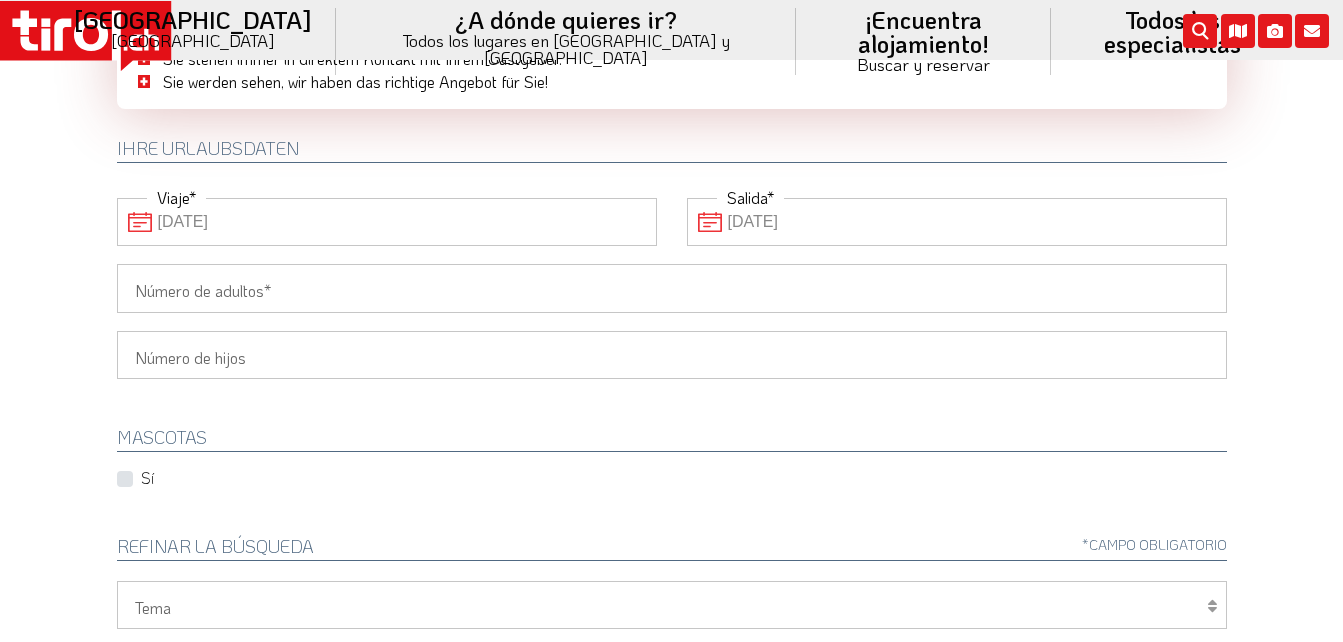 scroll, scrollTop: 0, scrollLeft: 0, axis: both 